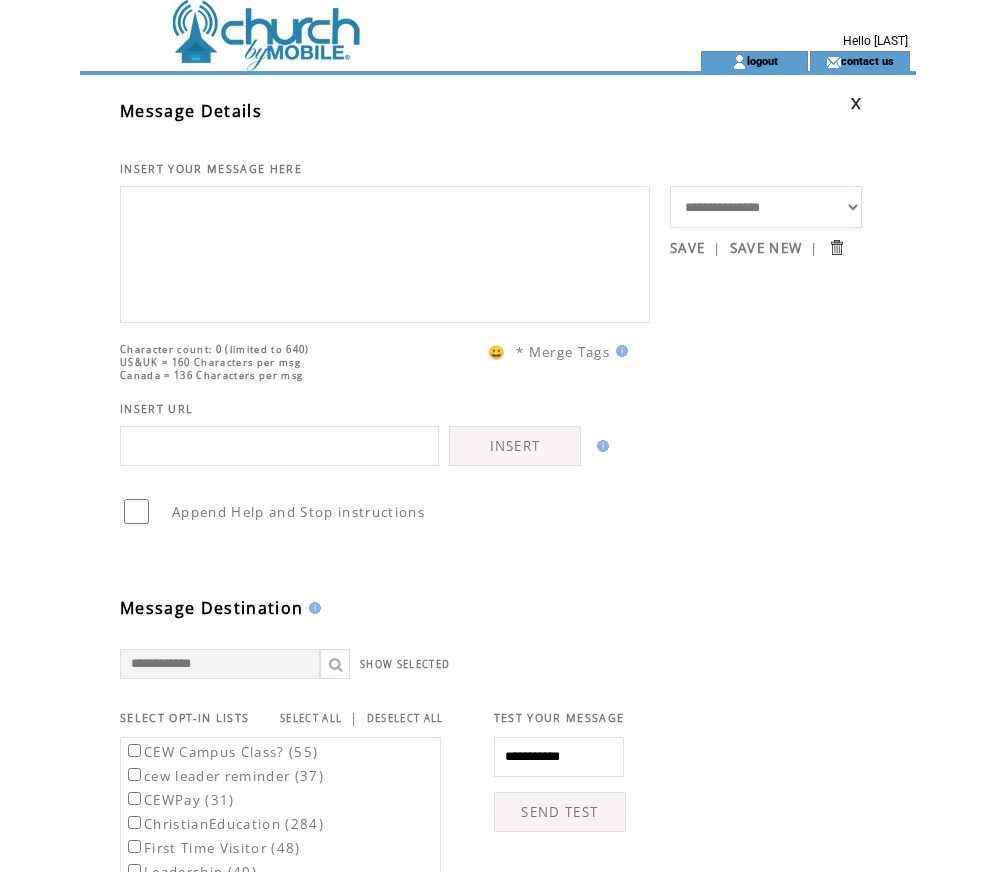 click at bounding box center (385, 252) 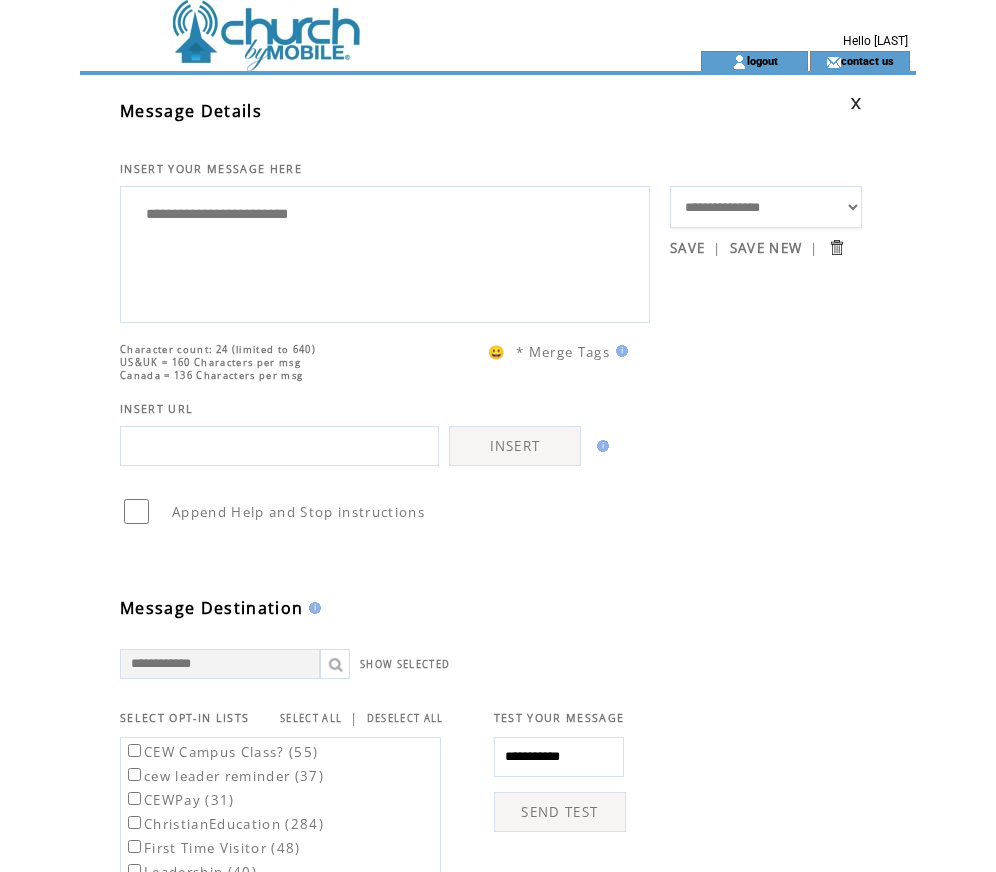 click on "**********" at bounding box center (385, 252) 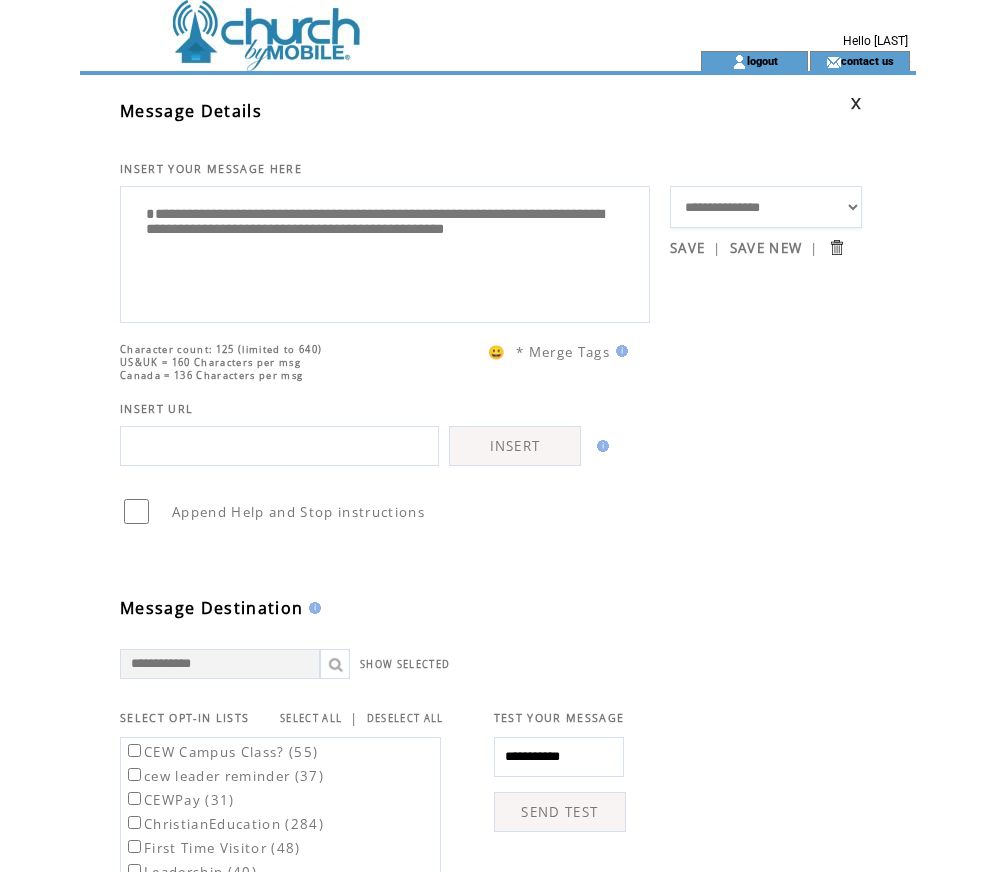 click on "**********" at bounding box center (385, 252) 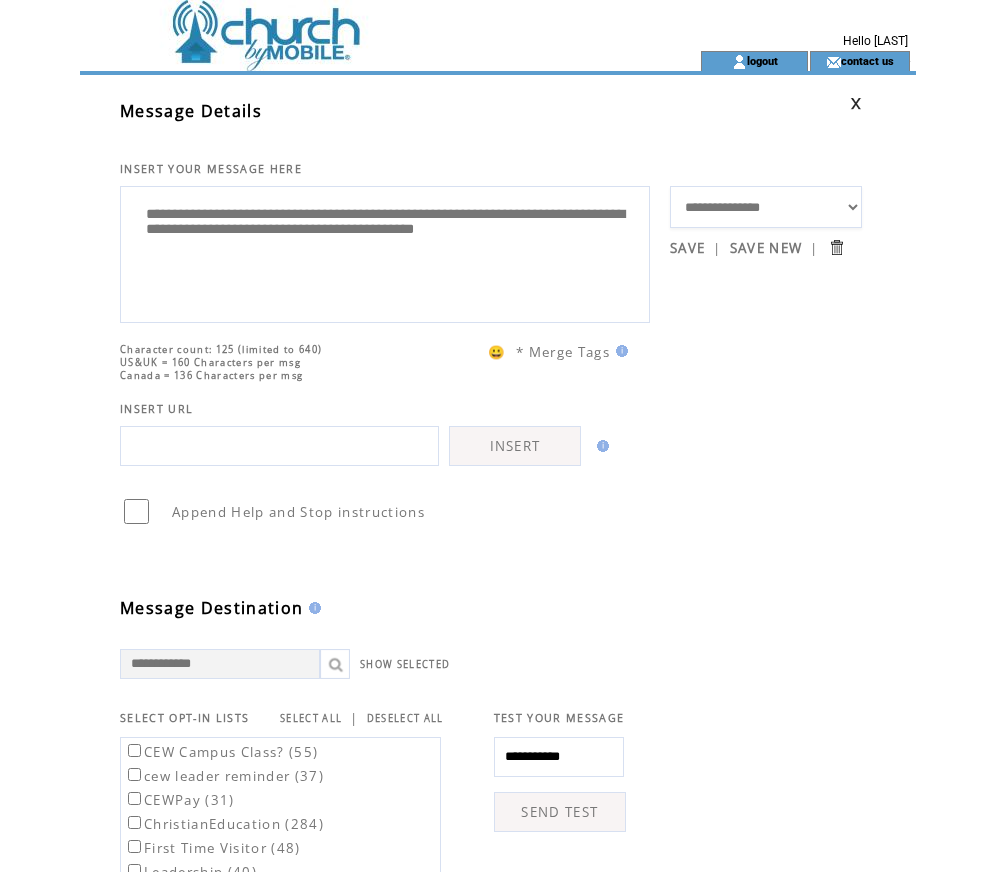 click on "**********" at bounding box center (385, 252) 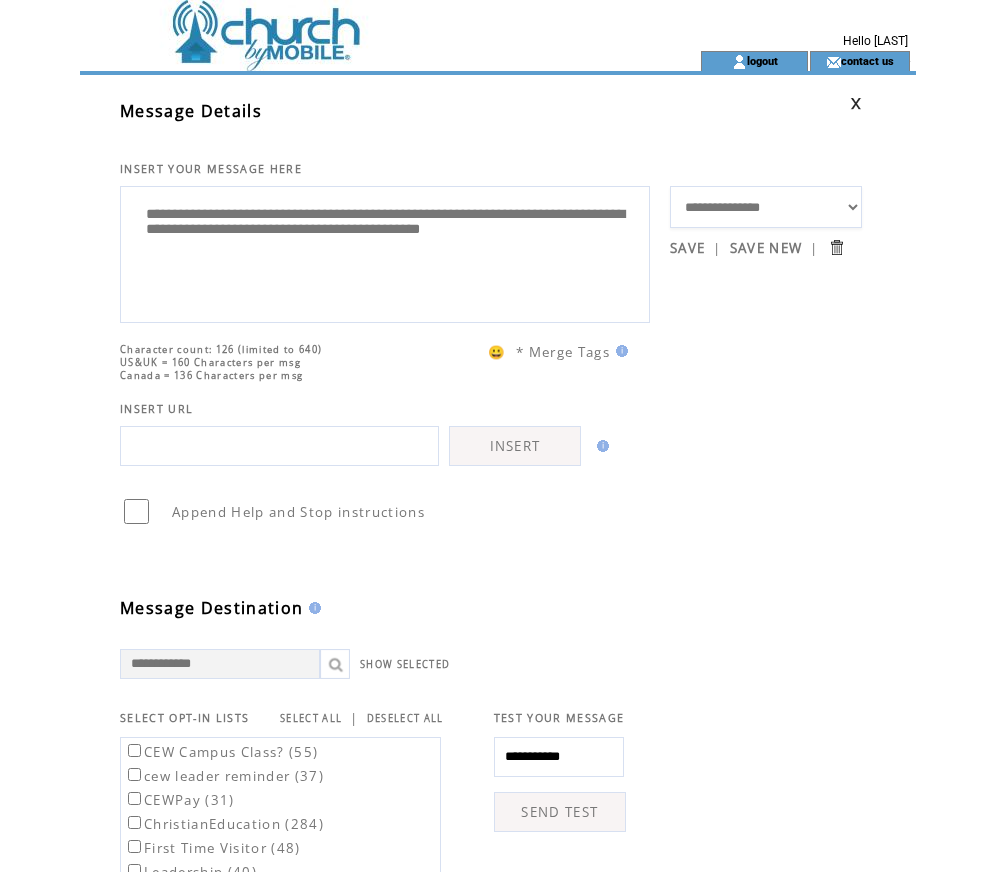 type on "**********" 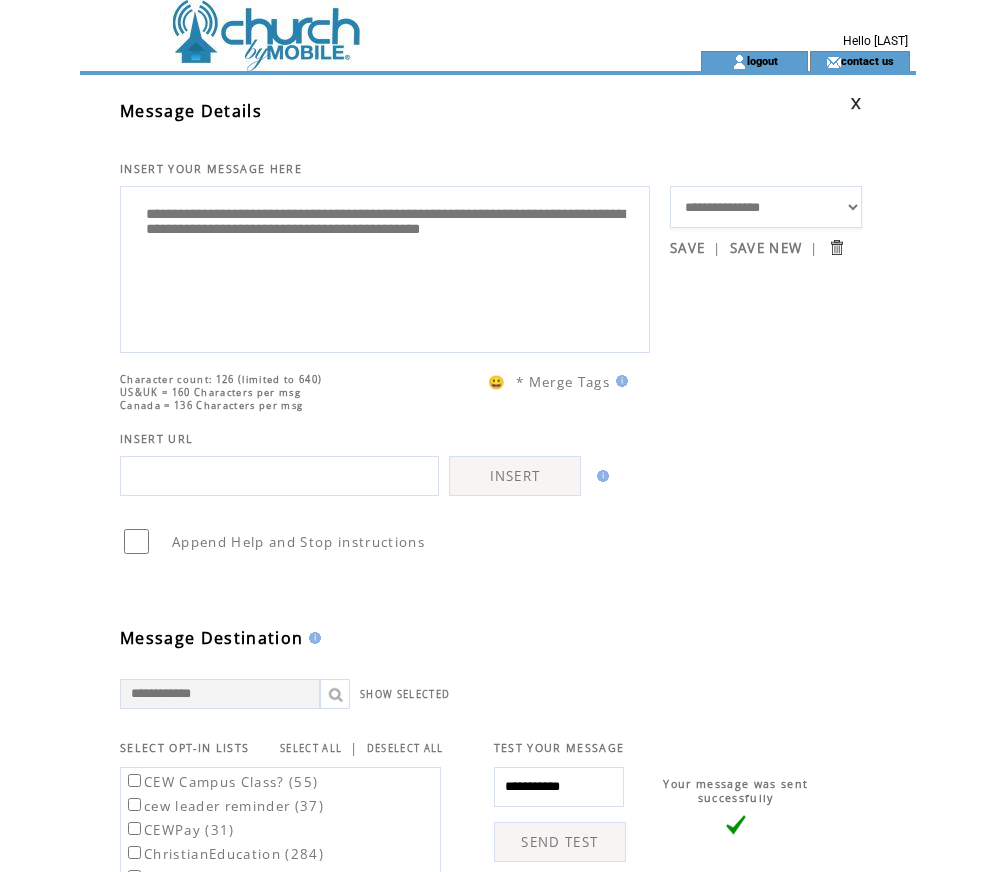 scroll, scrollTop: 0, scrollLeft: 0, axis: both 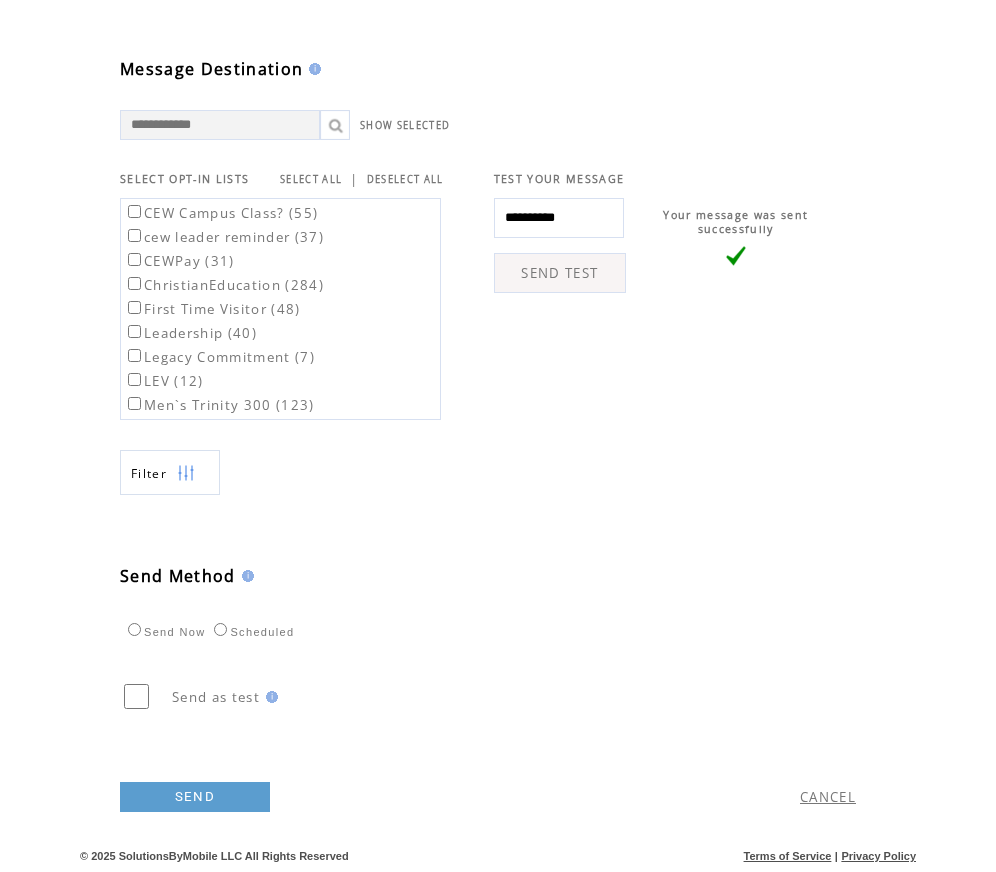 type on "**********" 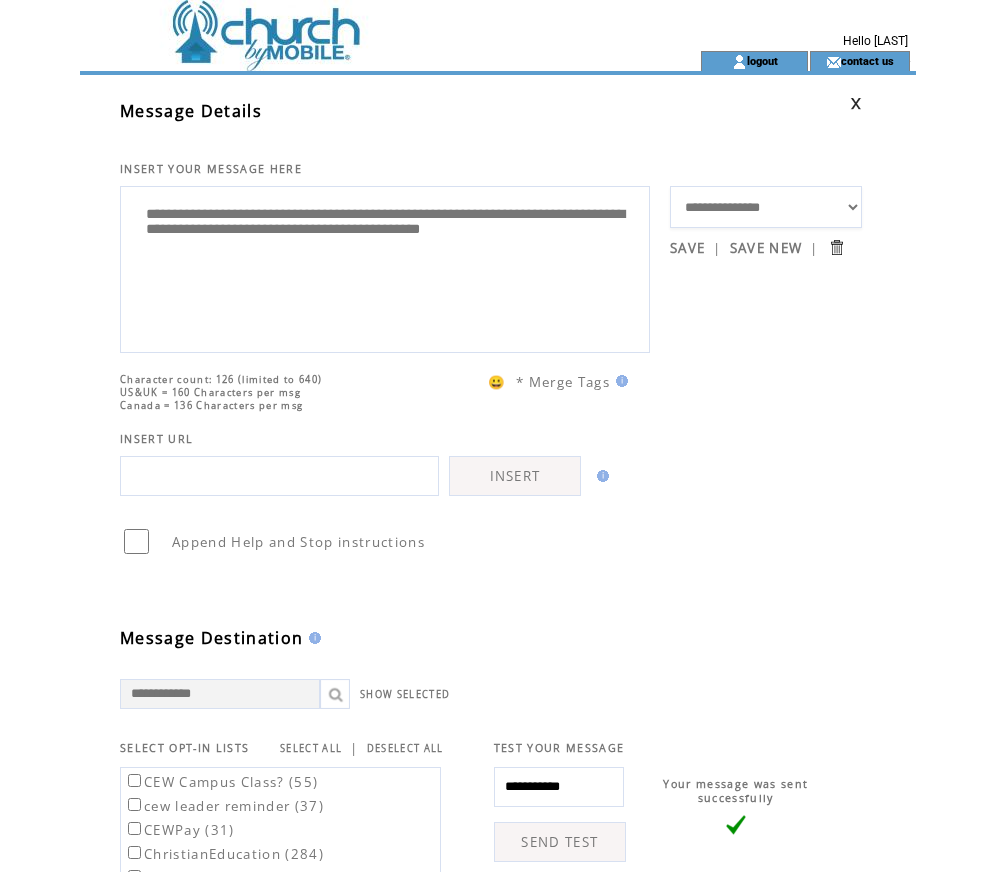 scroll, scrollTop: 0, scrollLeft: 0, axis: both 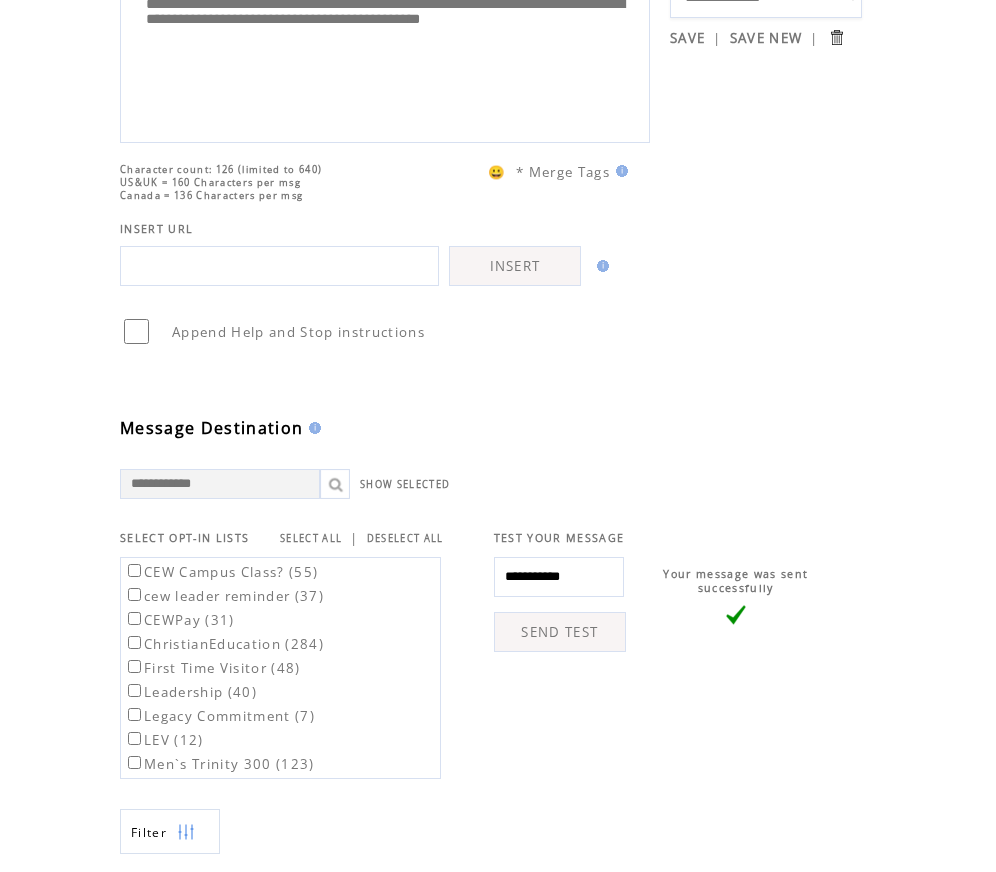 click on "CEW Campus Class? (55)" at bounding box center [221, 572] 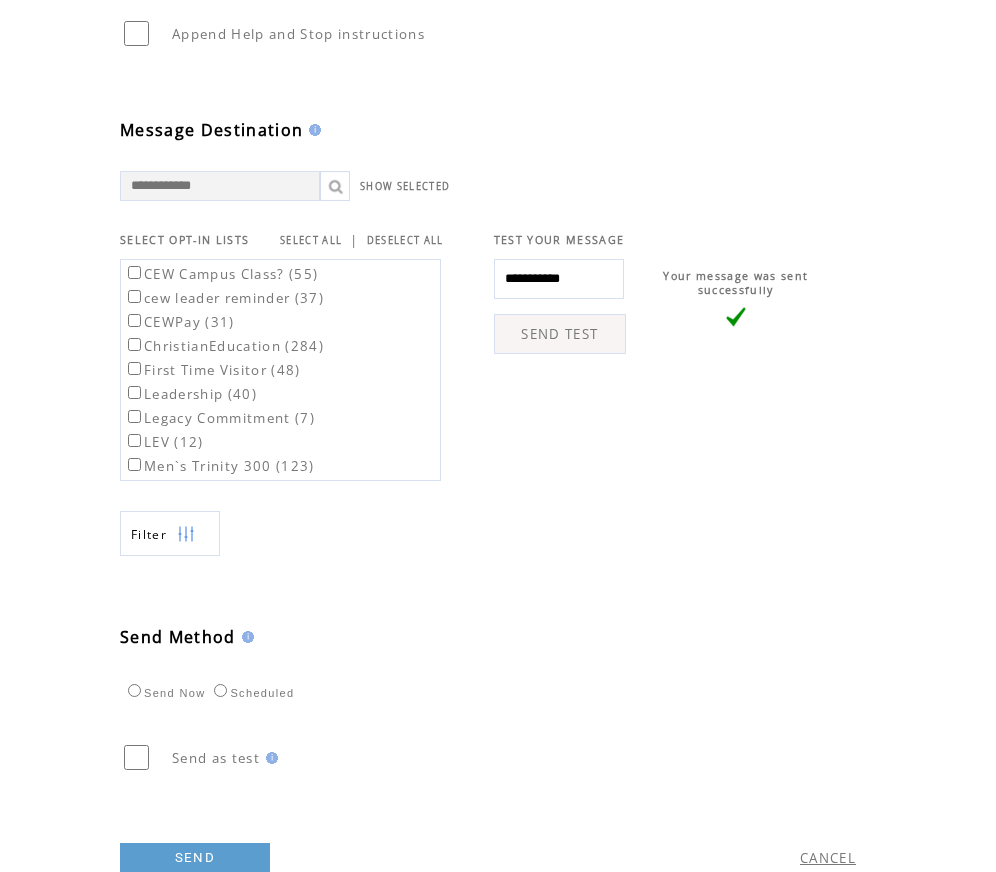 scroll, scrollTop: 569, scrollLeft: 0, axis: vertical 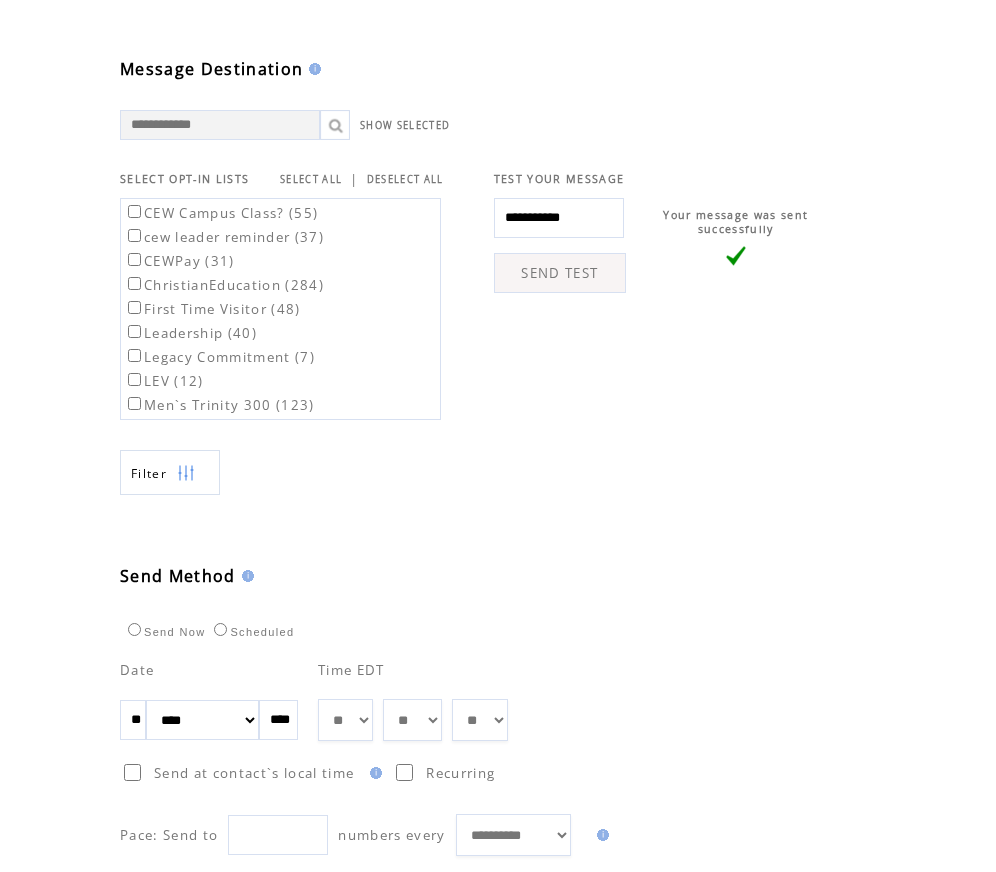 click on "** 	 ** 	 ** 	 ** 	 ** 	 ** 	 ** 	 ** 	 ** 	 ** 	 ** 	 ** 	 **" at bounding box center [345, 720] 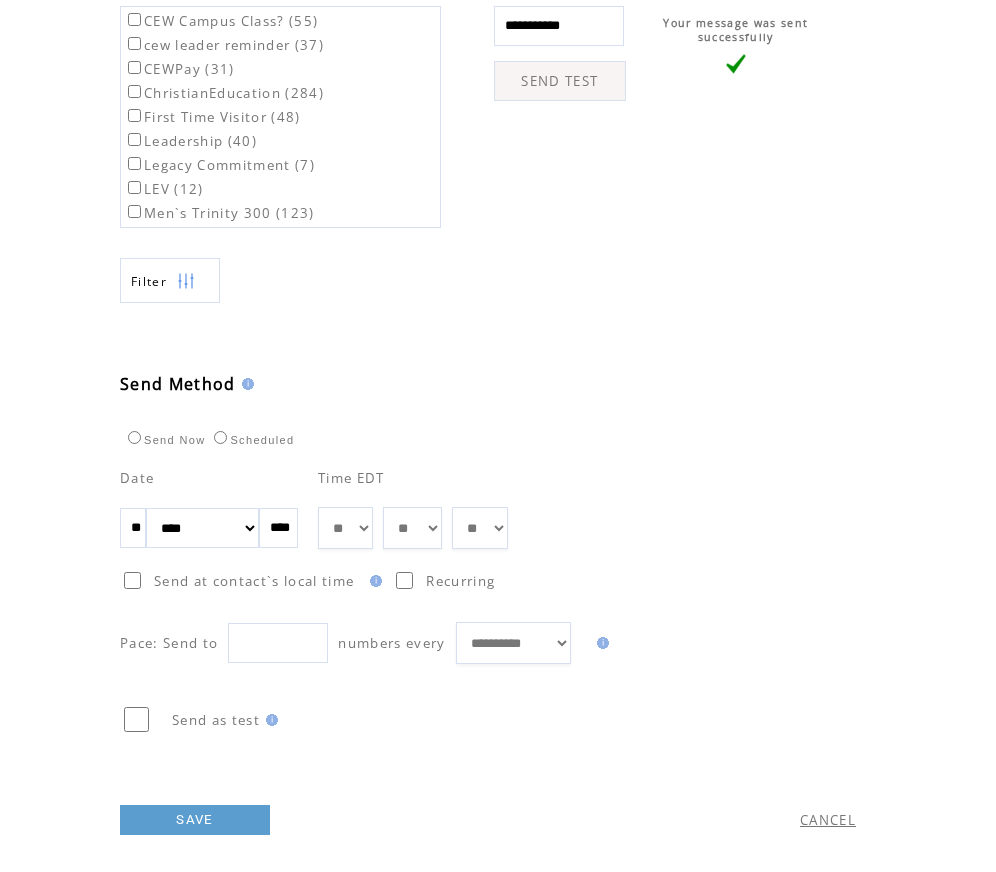 scroll, scrollTop: 759, scrollLeft: 0, axis: vertical 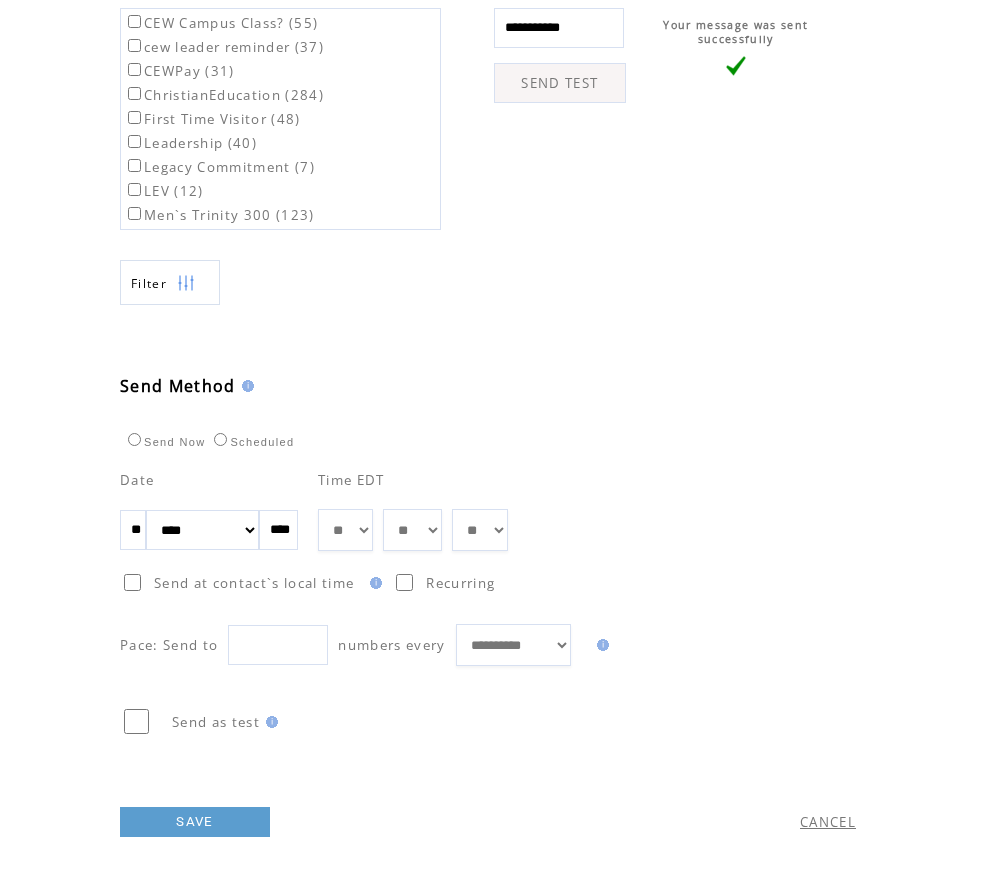 click on "SAVE" at bounding box center (195, 822) 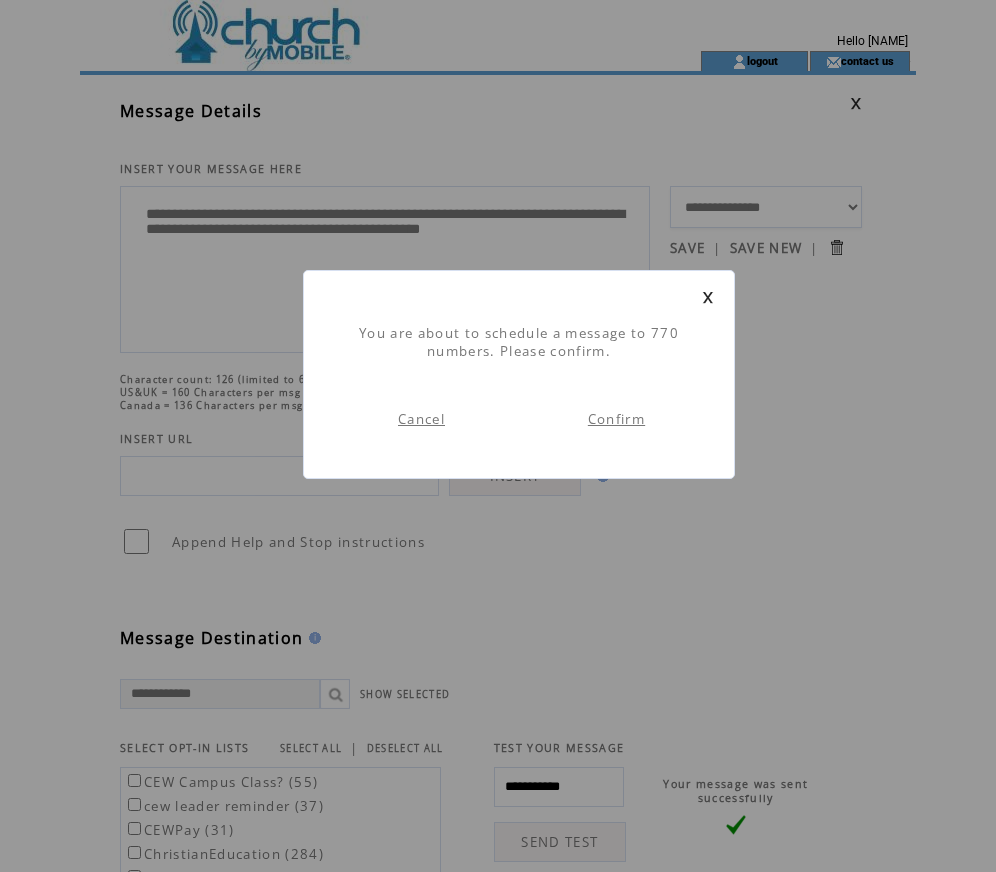scroll, scrollTop: 1, scrollLeft: 0, axis: vertical 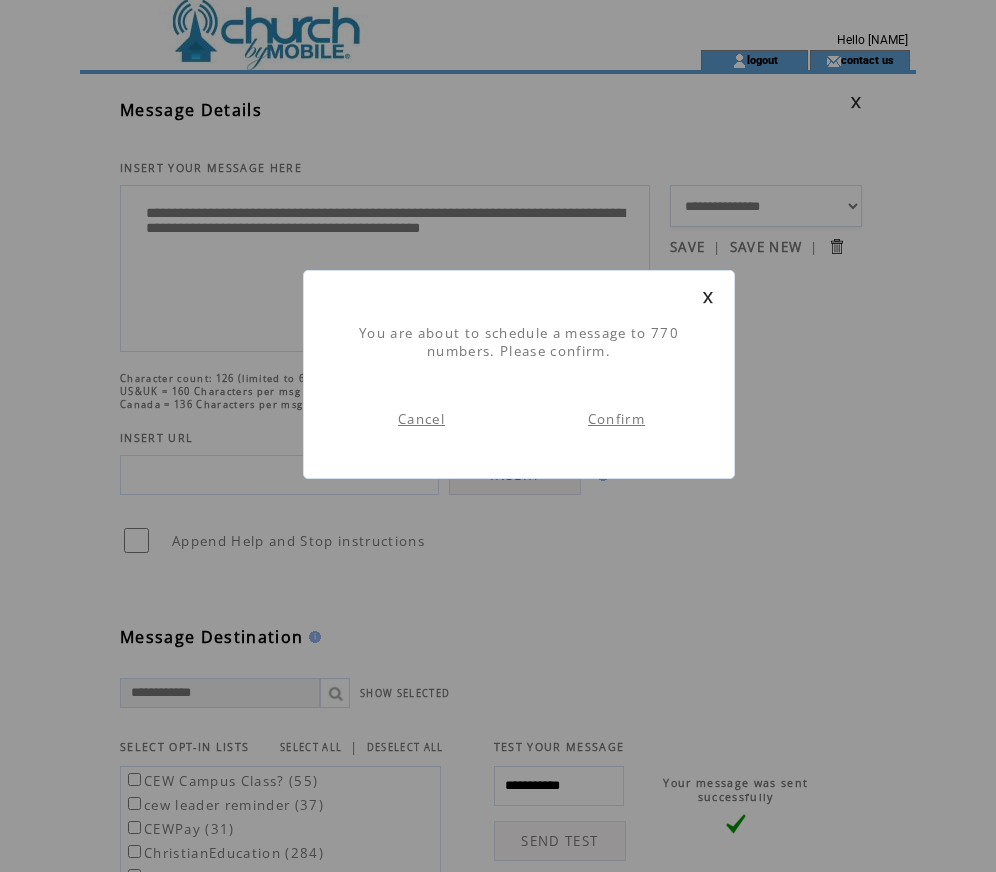 click on "Confirm" at bounding box center (616, 419) 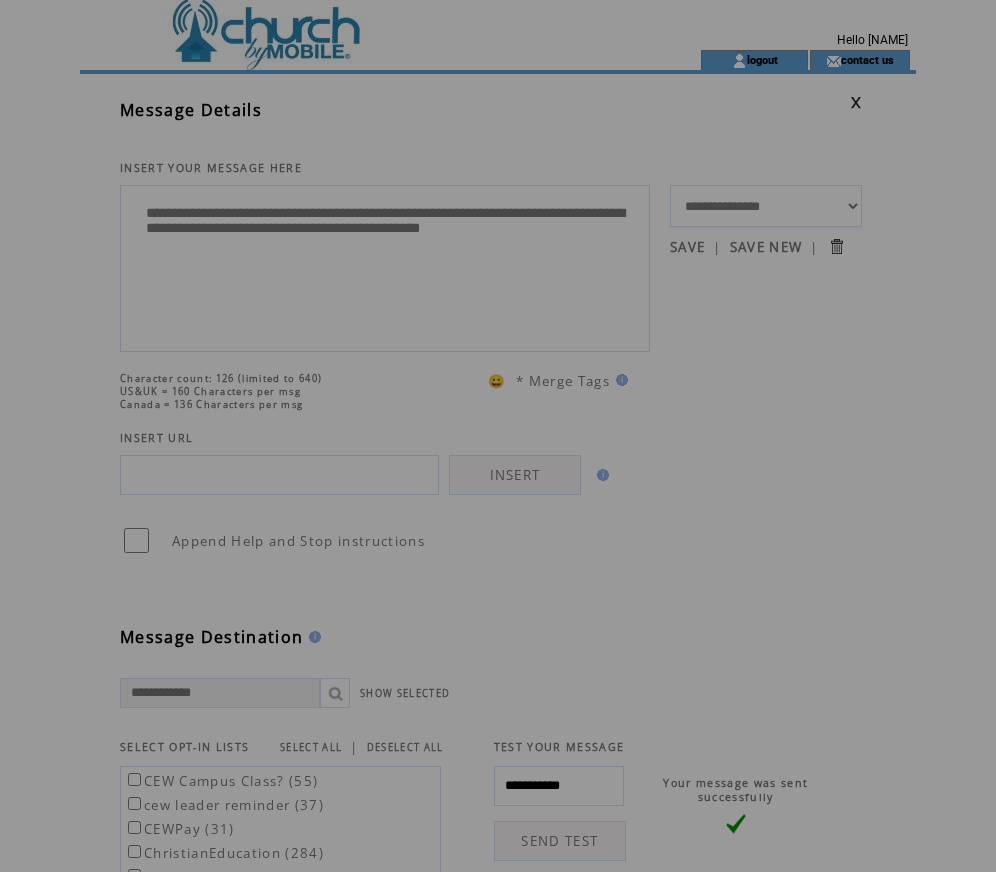 scroll, scrollTop: 0, scrollLeft: 0, axis: both 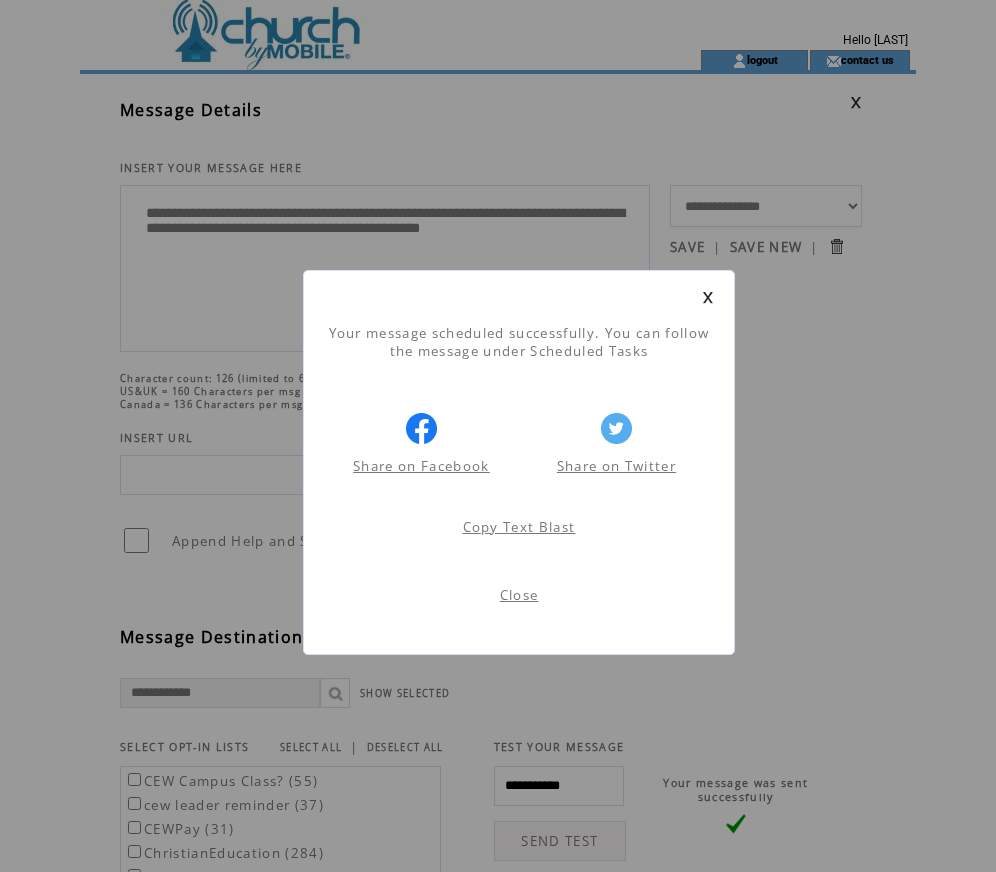 click on "Close" at bounding box center (519, 595) 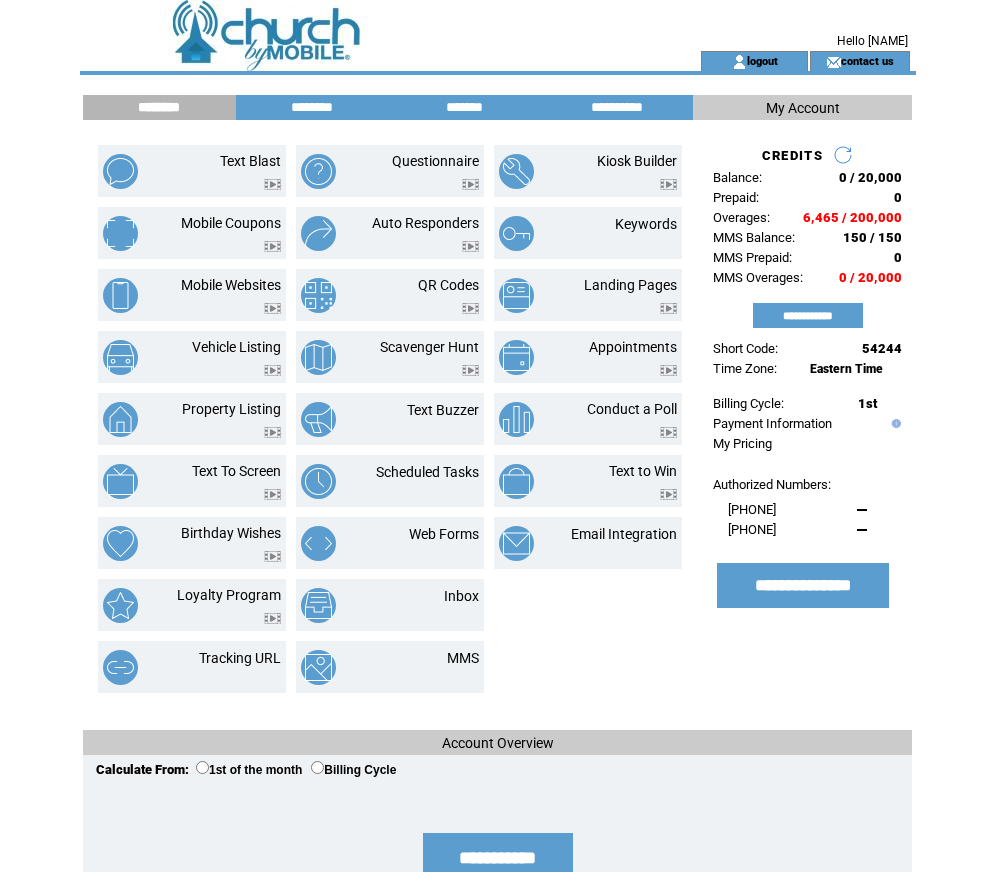 scroll, scrollTop: 0, scrollLeft: 0, axis: both 